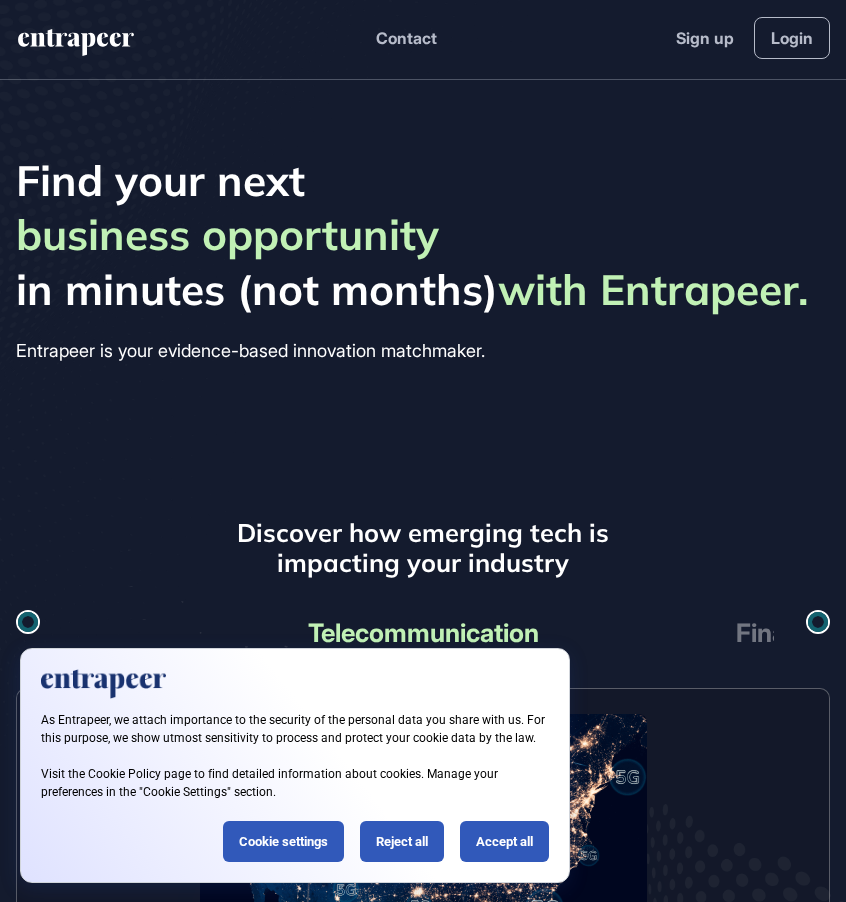 scroll, scrollTop: 0, scrollLeft: 0, axis: both 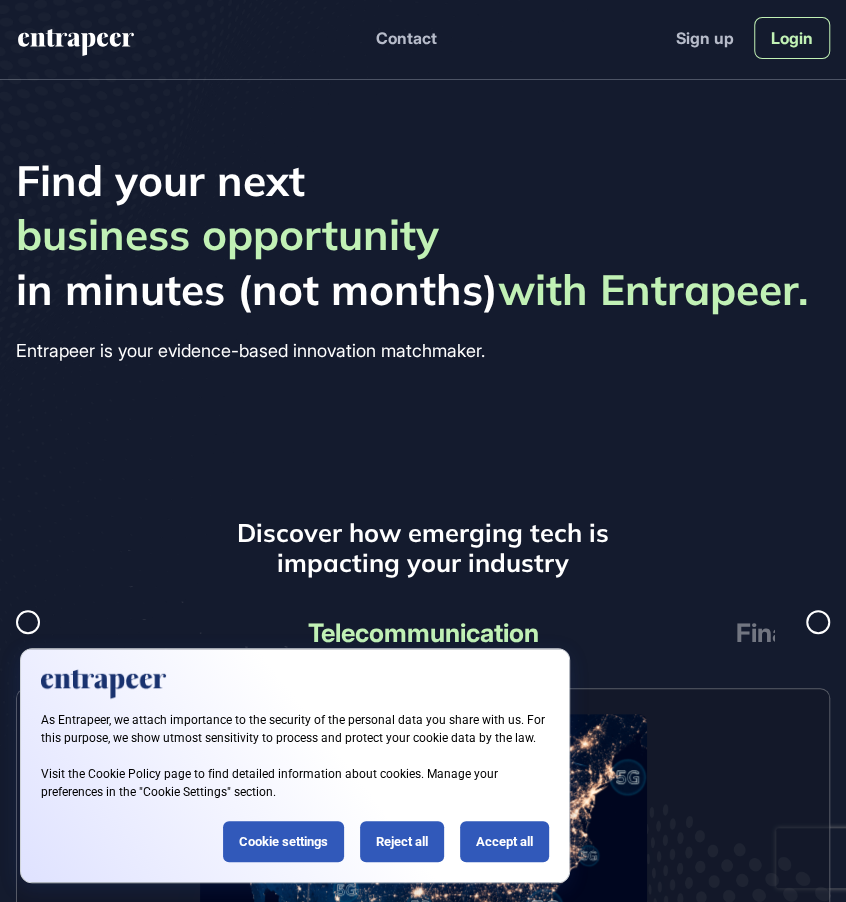click on "Login" 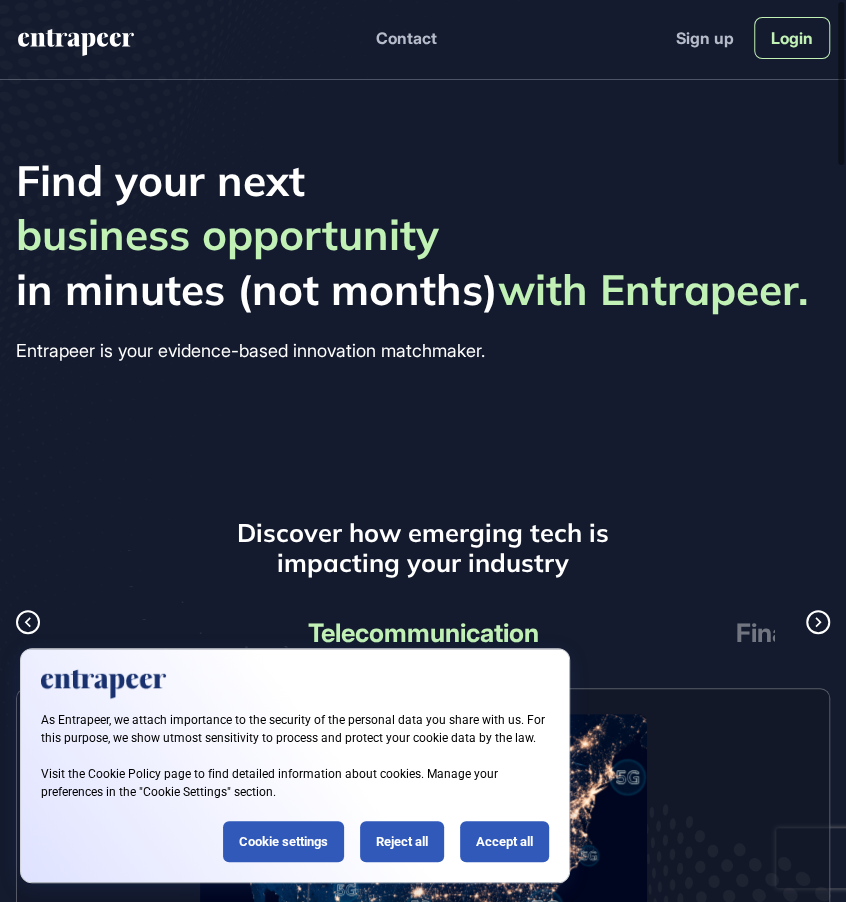 scroll, scrollTop: 0, scrollLeft: 0, axis: both 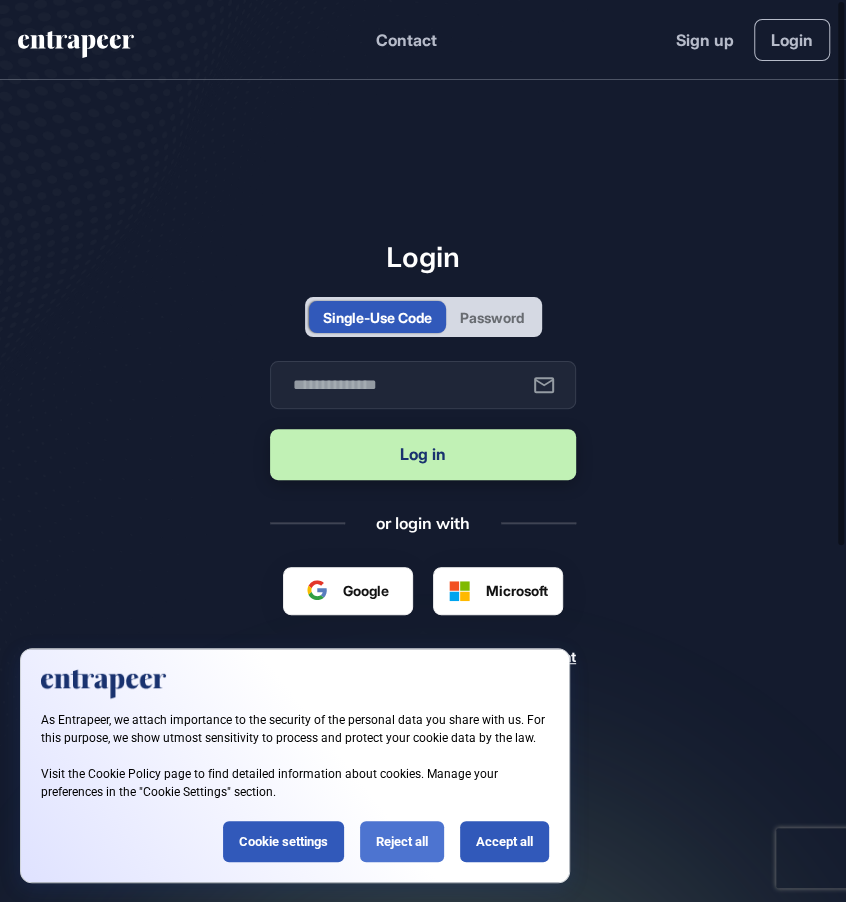 click on "Reject all" 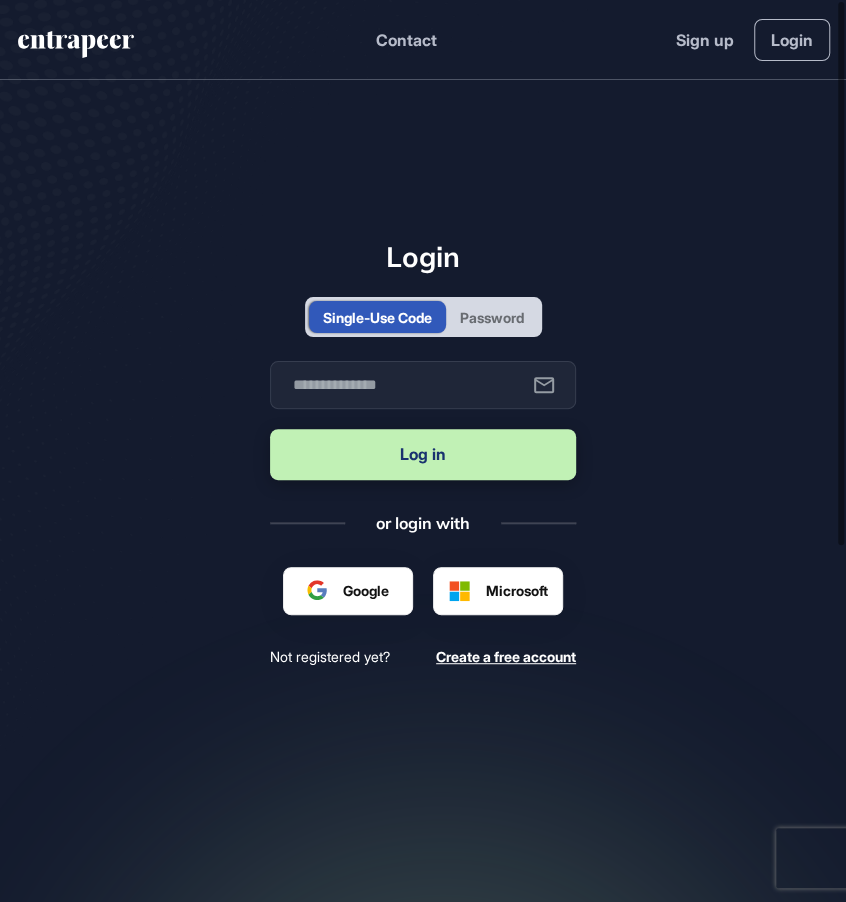 click on "Password" at bounding box center [492, 317] 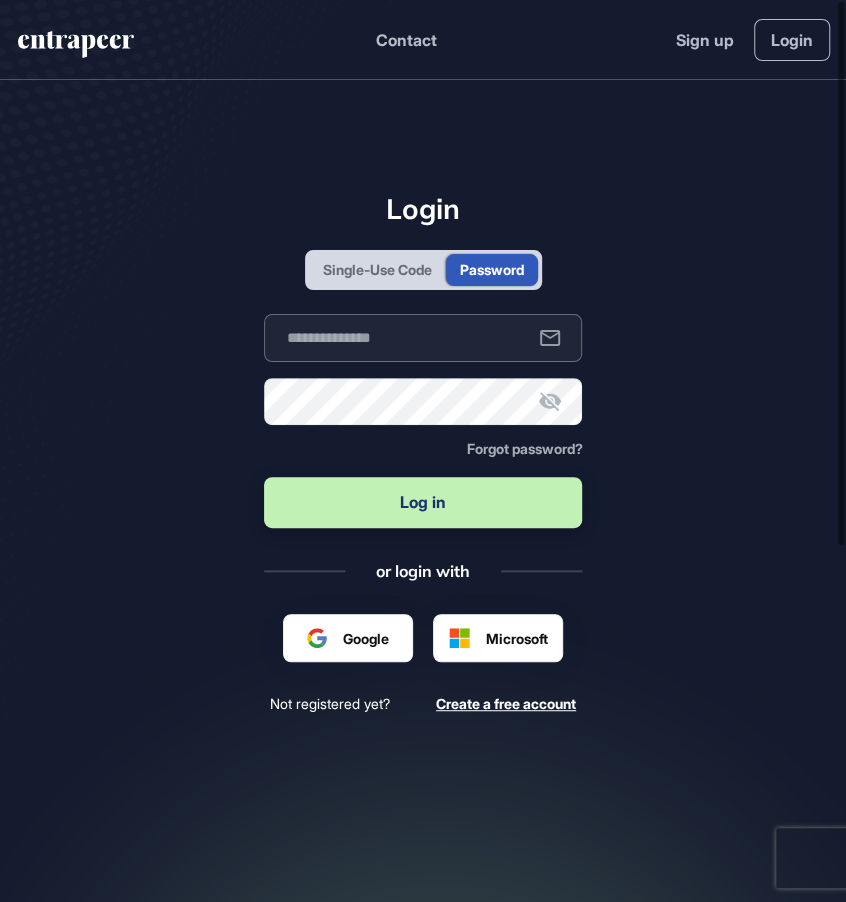 click at bounding box center (423, 338) 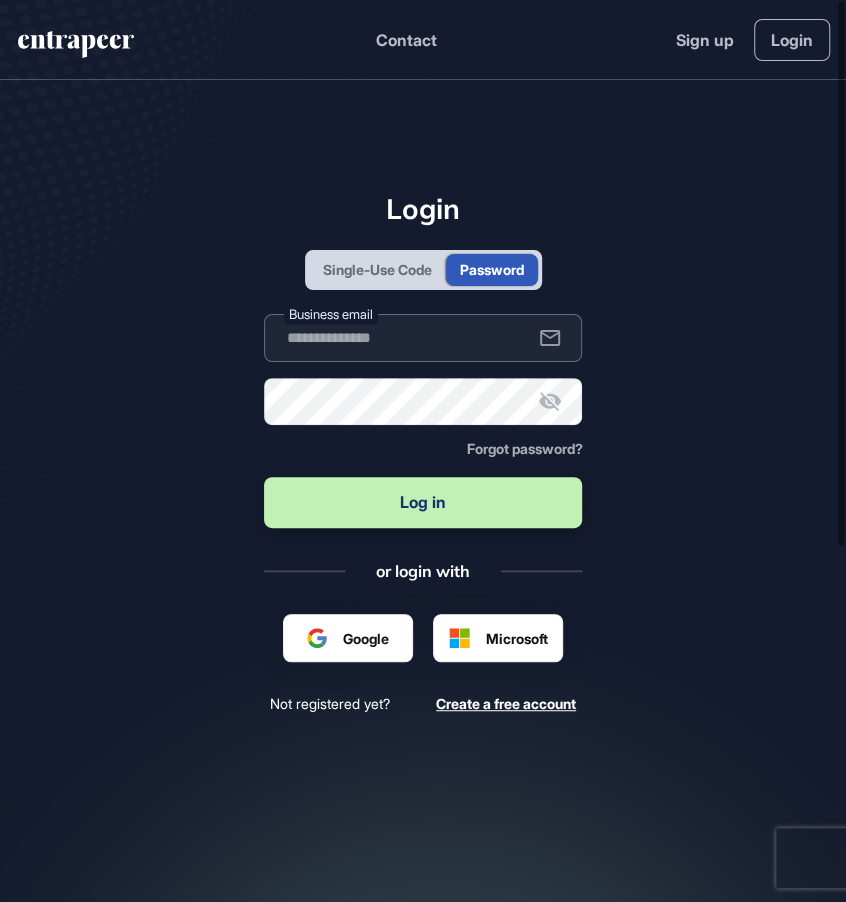 type on "**********" 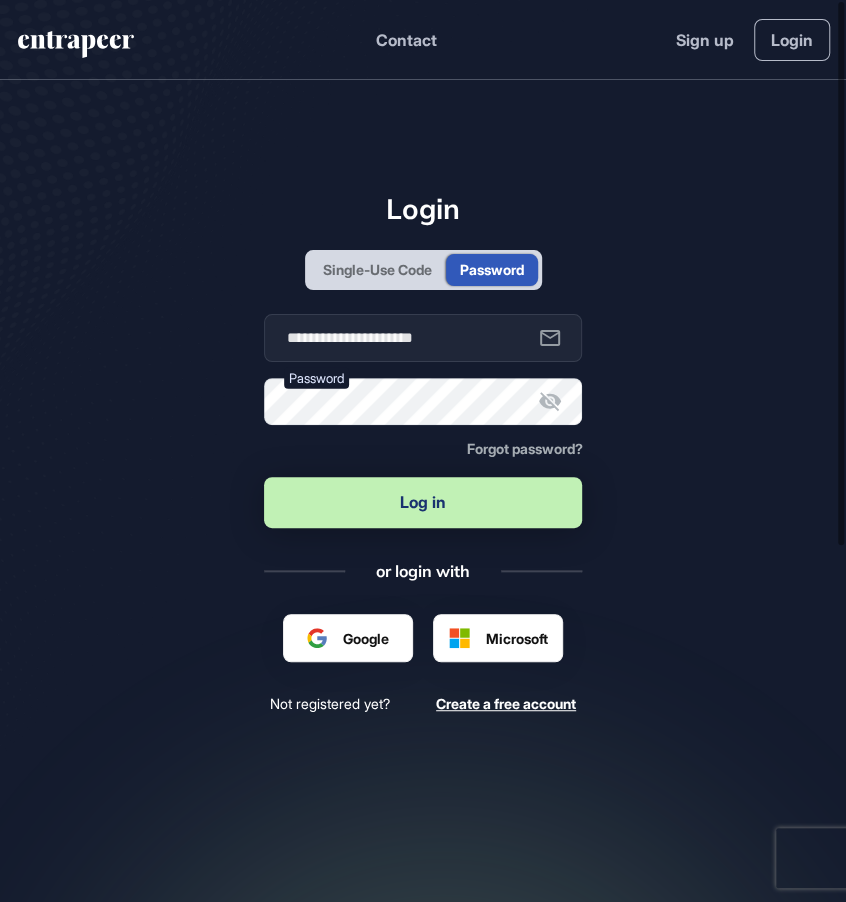 click on "Log in" at bounding box center (423, 502) 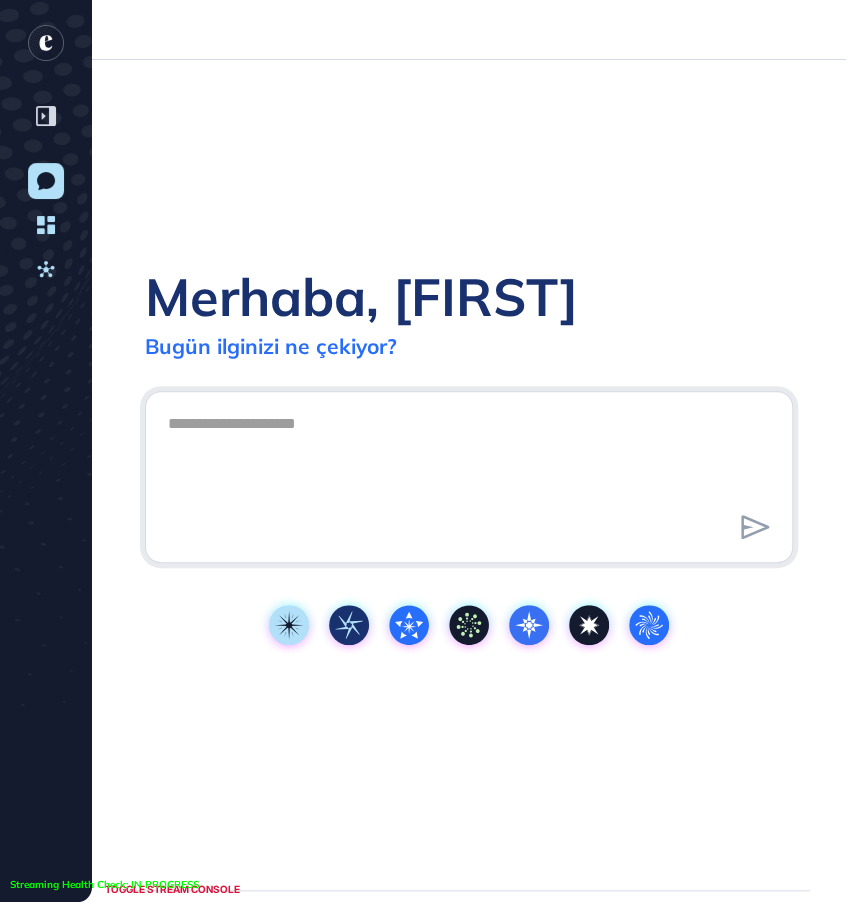 scroll, scrollTop: 1000, scrollLeft: 845, axis: both 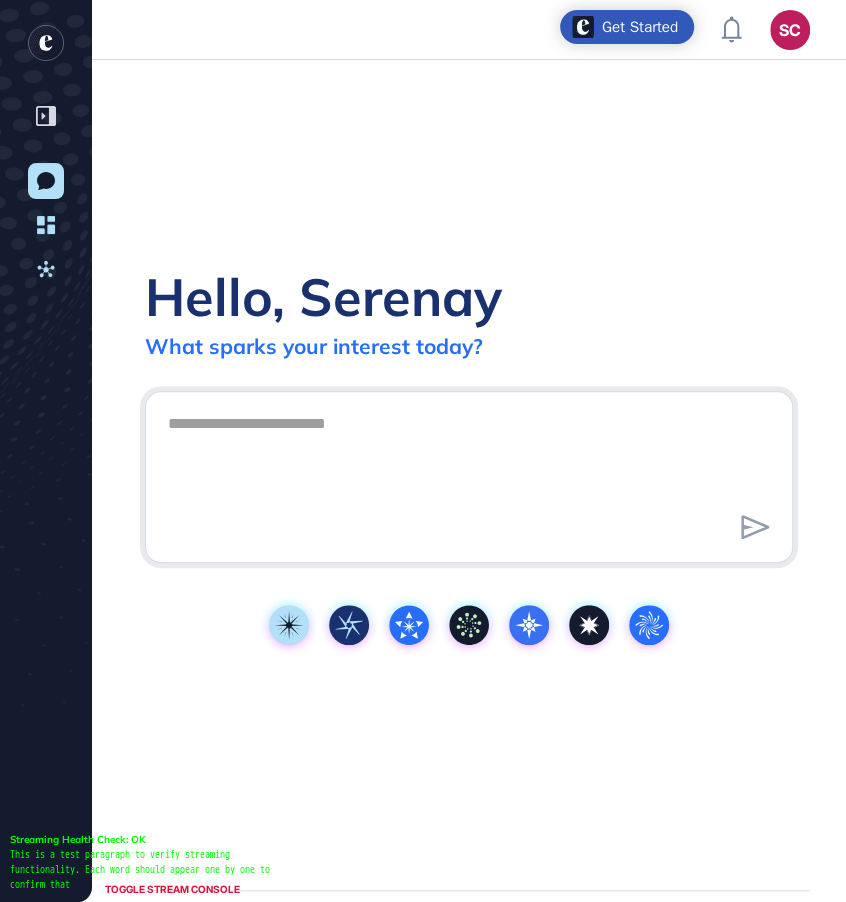 click on "Hello, Serenay What sparks your interest today? .cls-2{fill:#fff}" 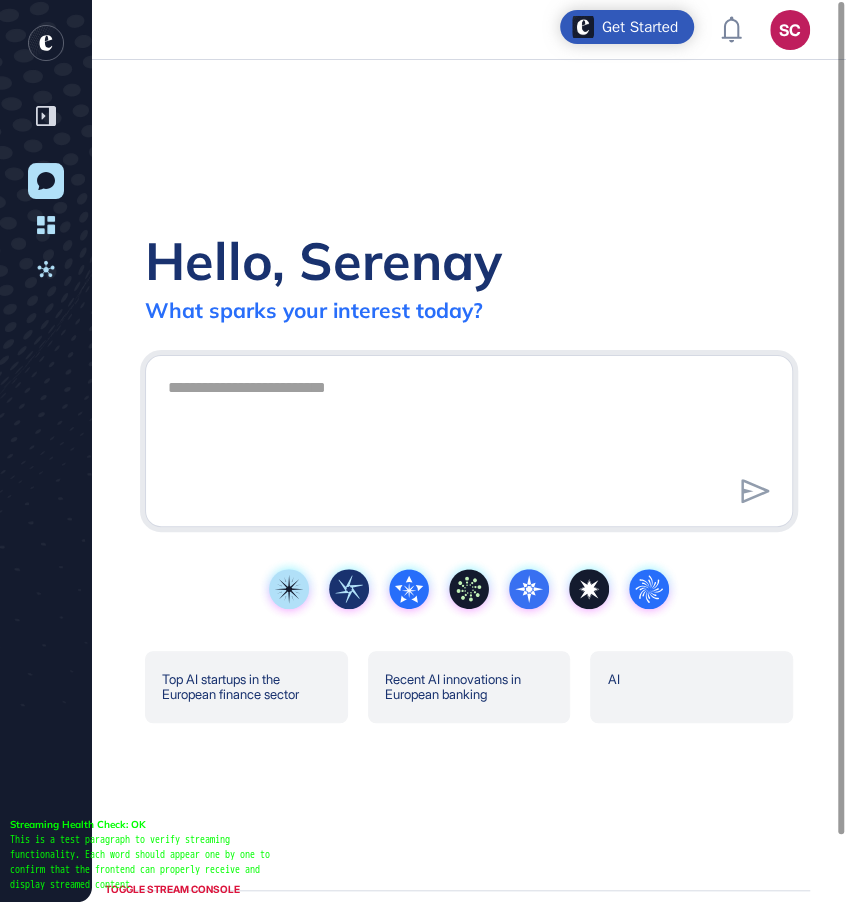 click on "SC" at bounding box center (790, 30) 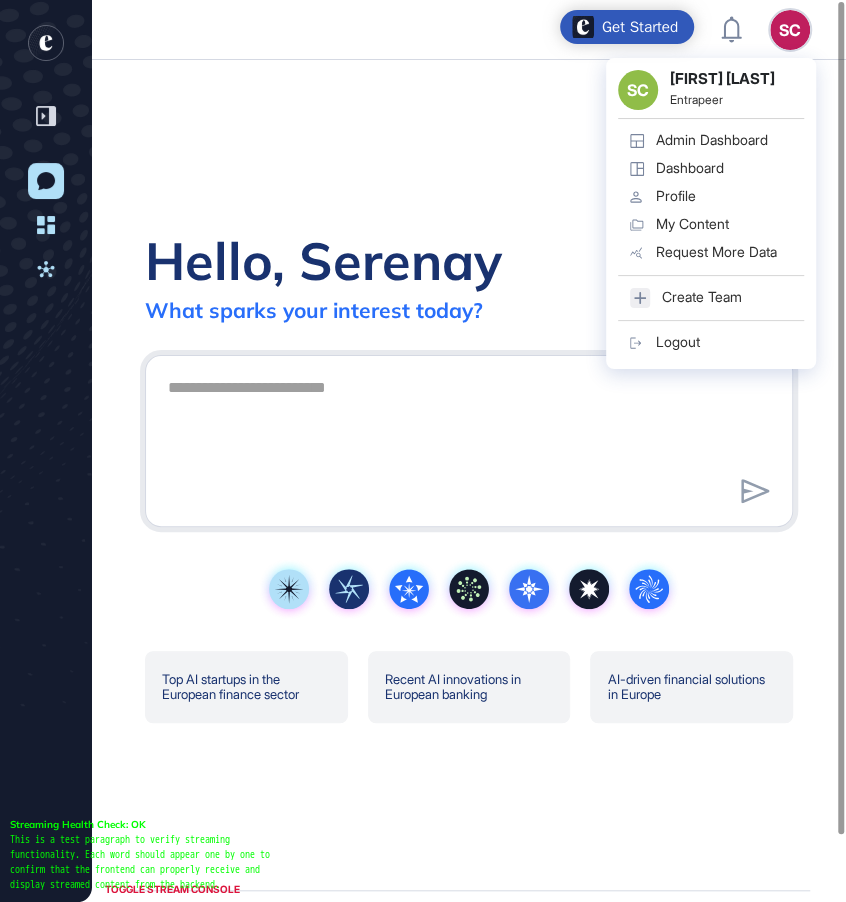 click on "Admin Dashboard" at bounding box center (712, 140) 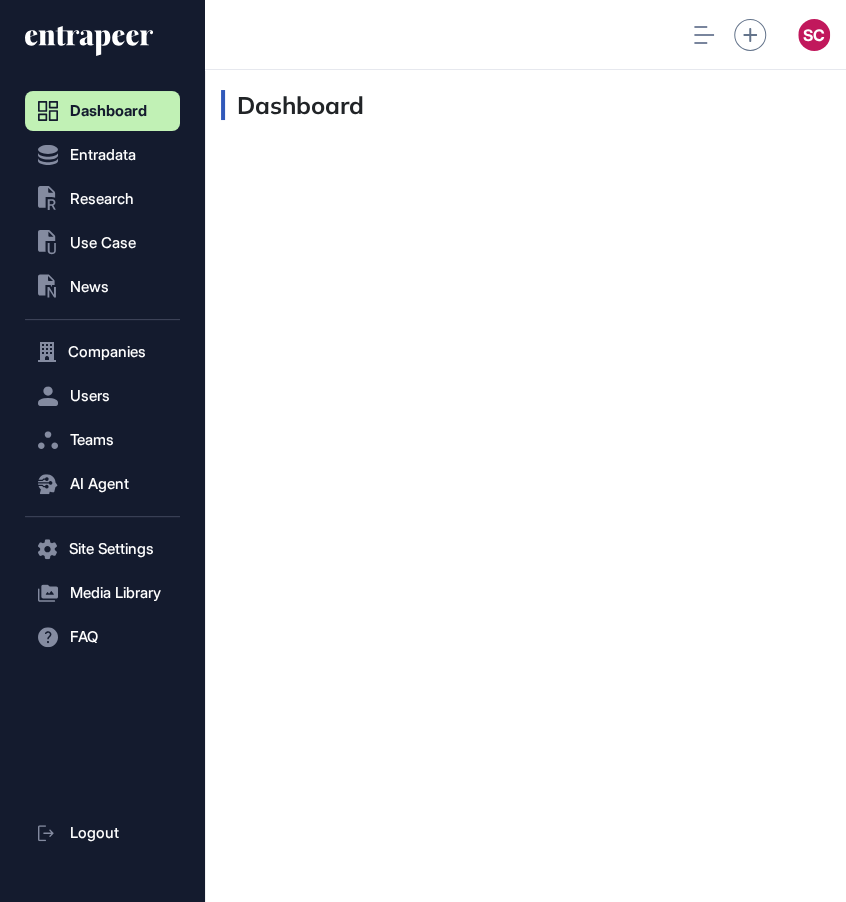 scroll, scrollTop: 1, scrollLeft: 1, axis: both 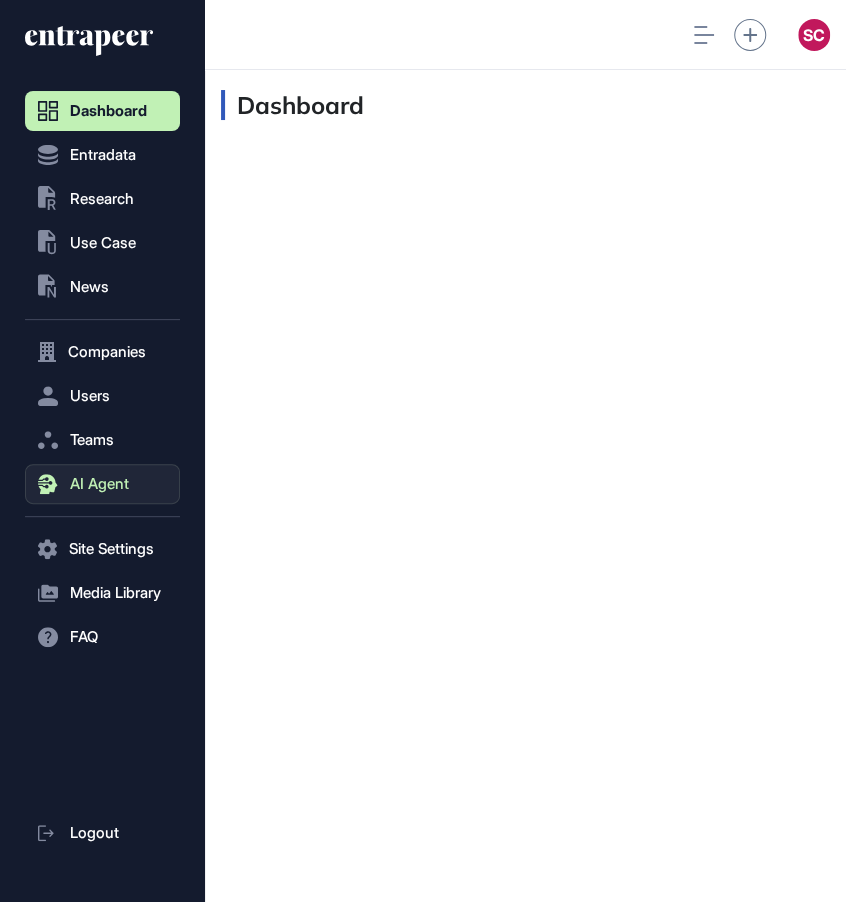 click on "AI Agent" 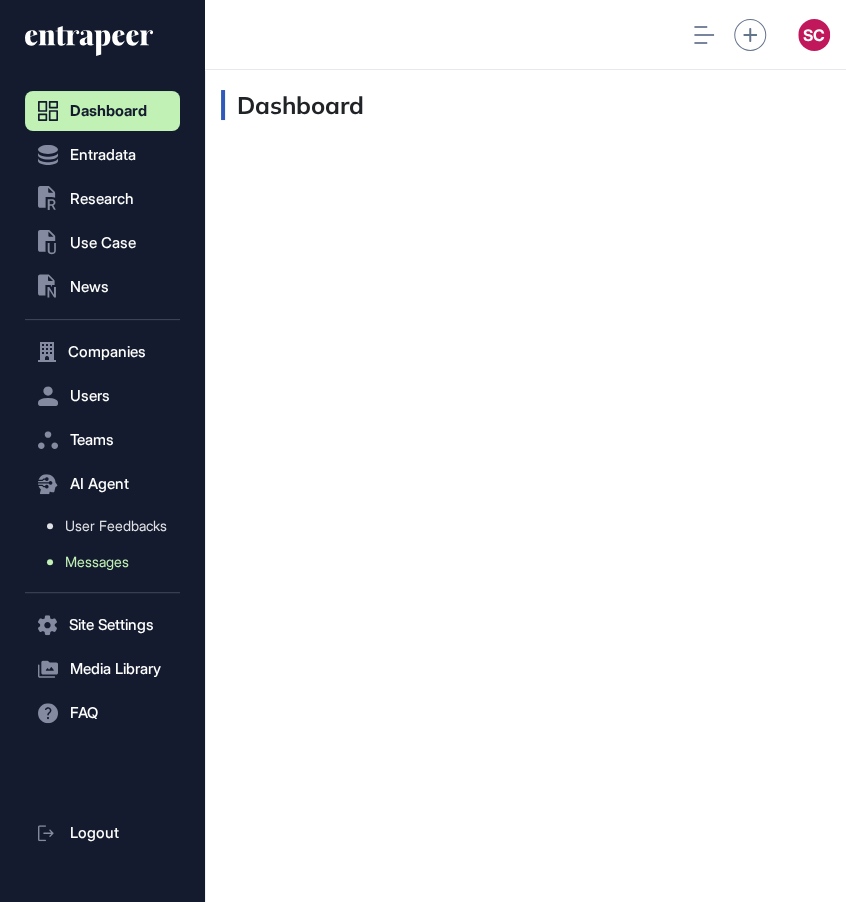 click on "Messages" at bounding box center [107, 562] 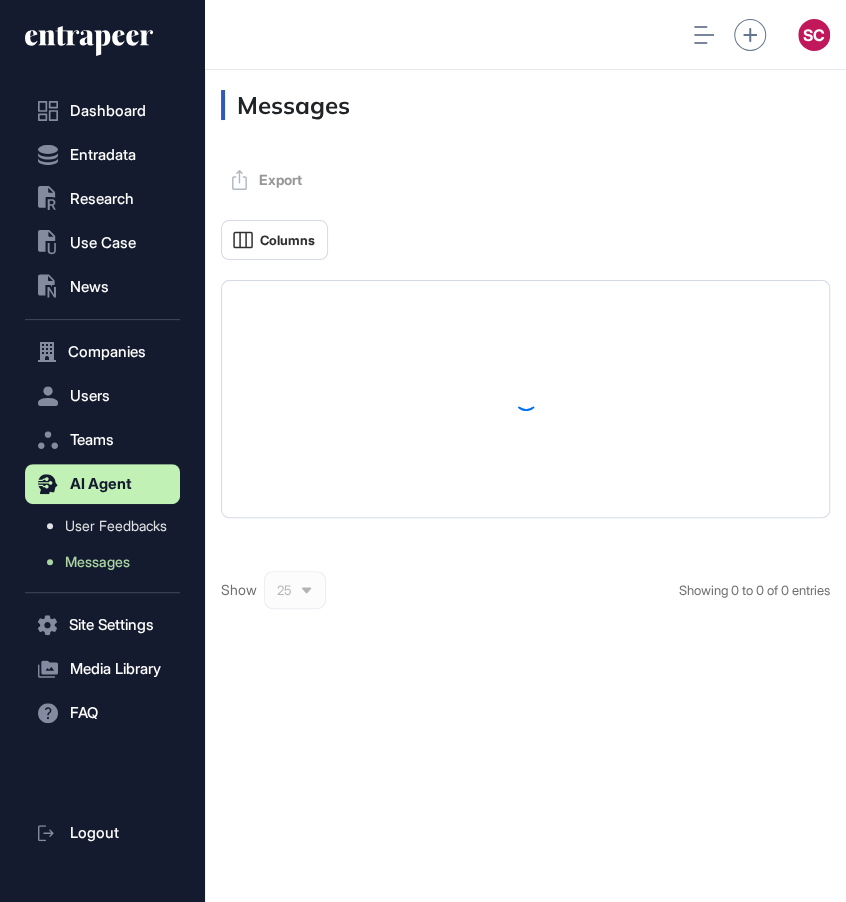 click at bounding box center (525, 399) 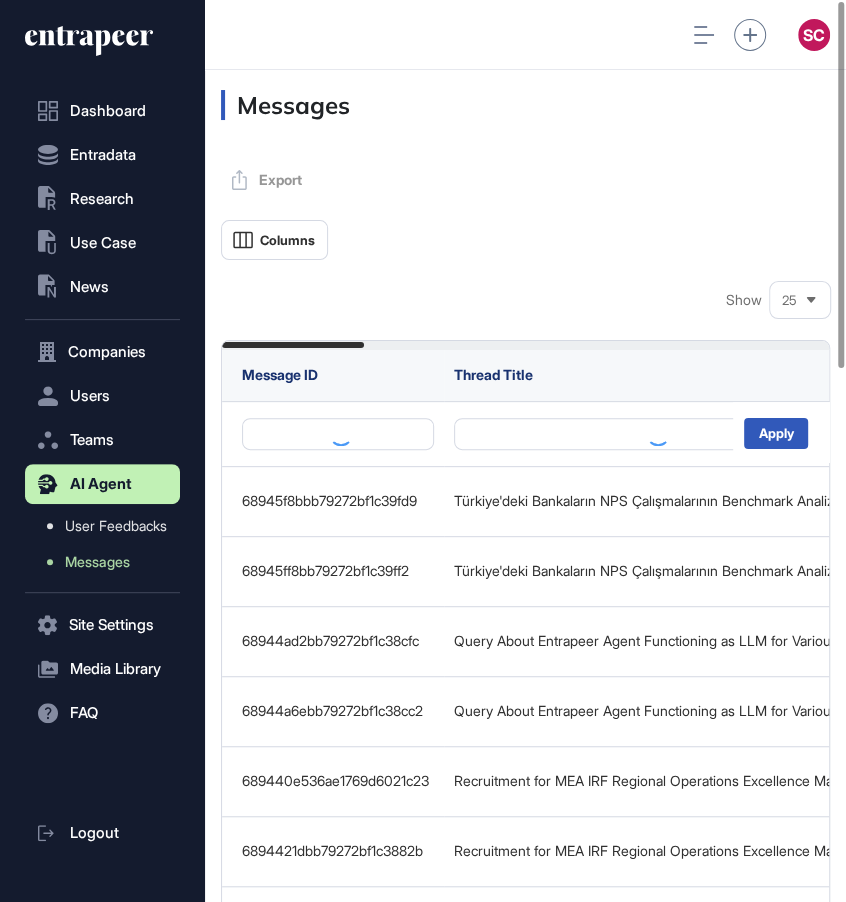 scroll, scrollTop: 1000, scrollLeft: 641, axis: both 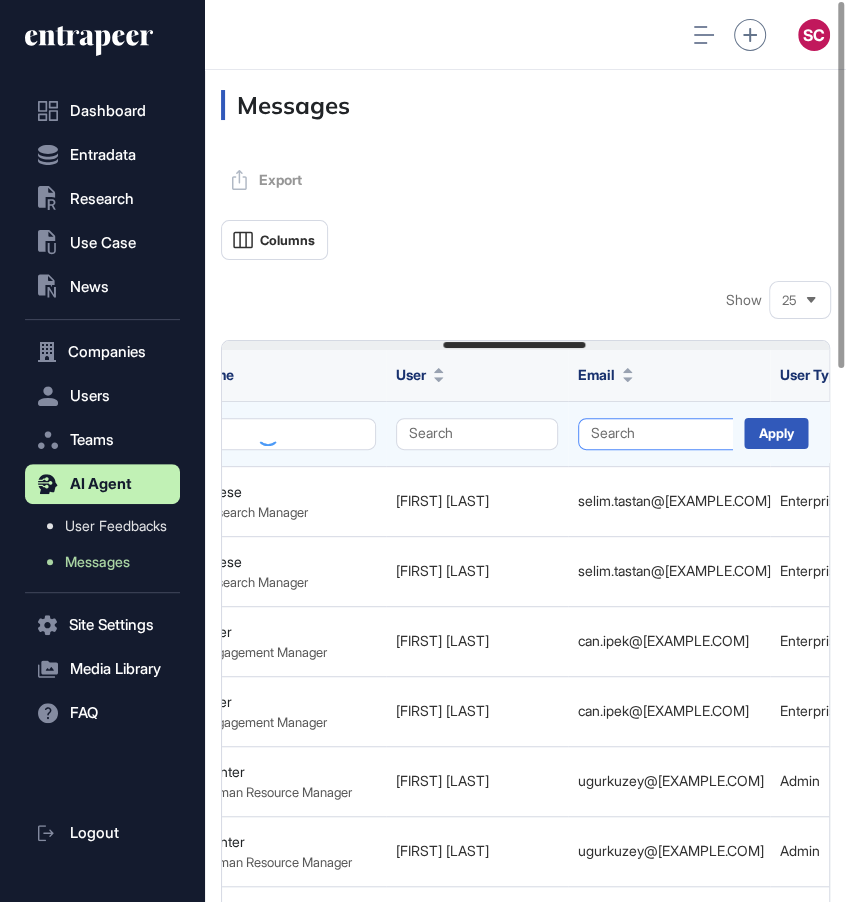 click on "Search" 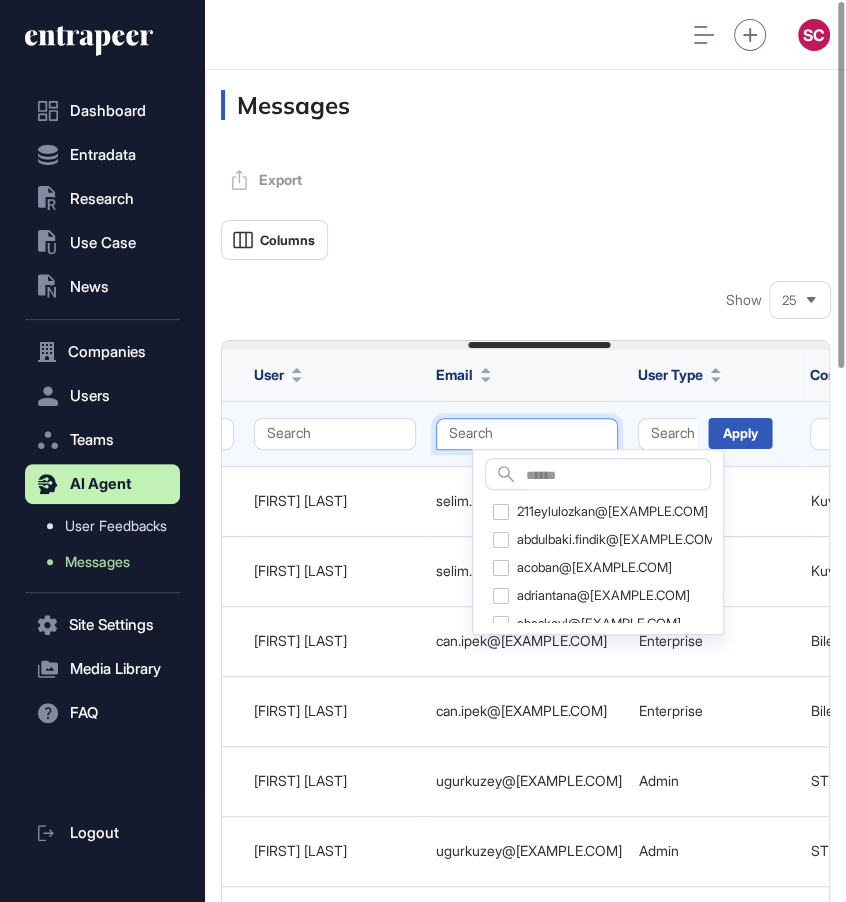 scroll, scrollTop: 0, scrollLeft: 1081, axis: horizontal 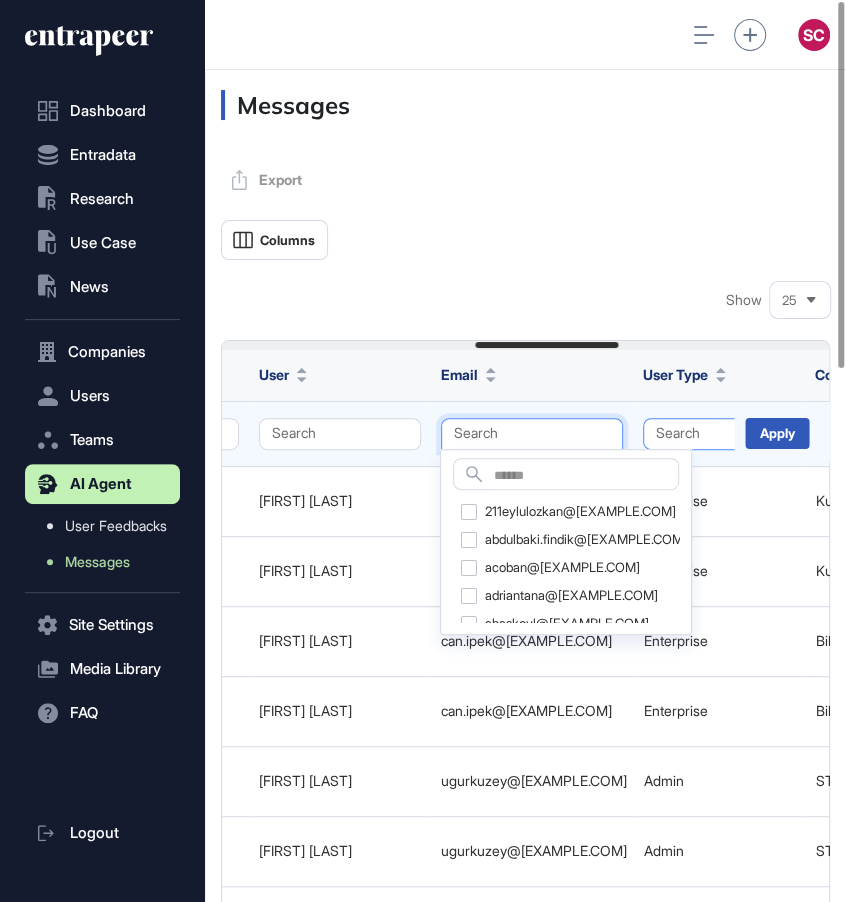 click on "Search" 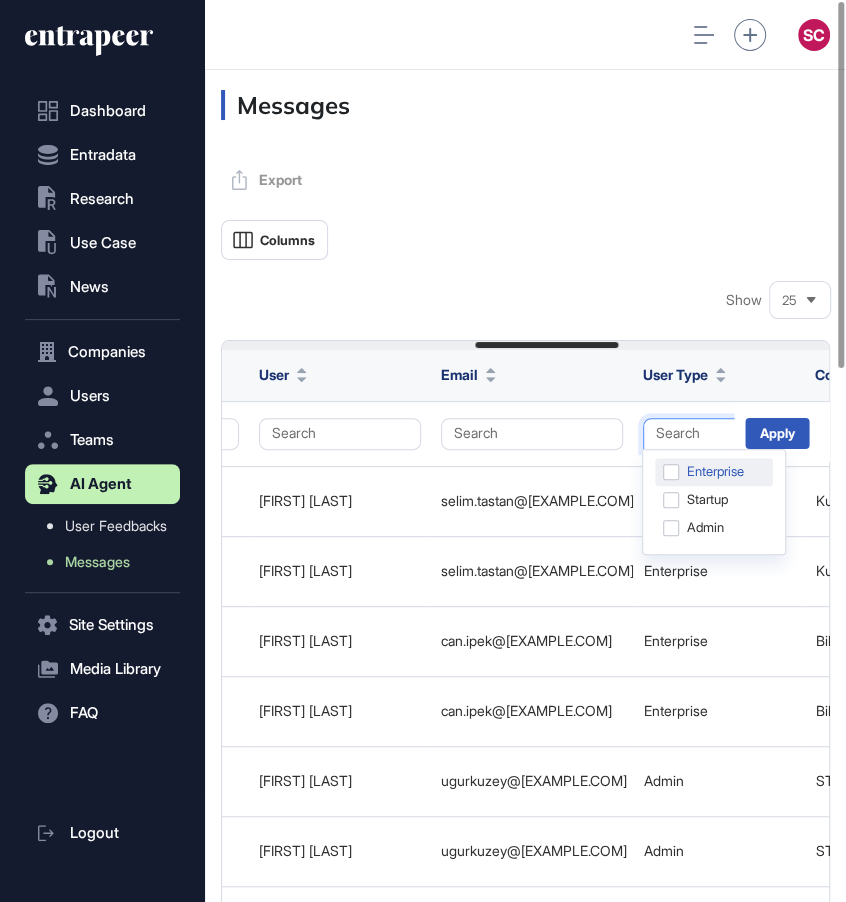 click on "Enterprise" 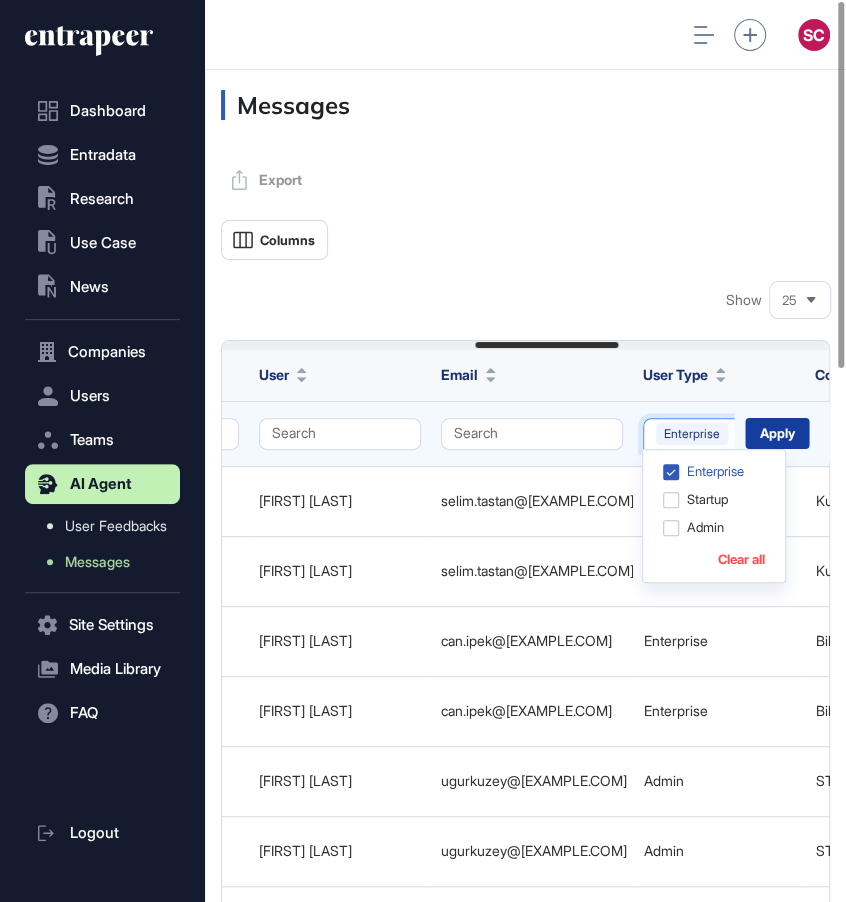 click on "Apply" at bounding box center (777, 433) 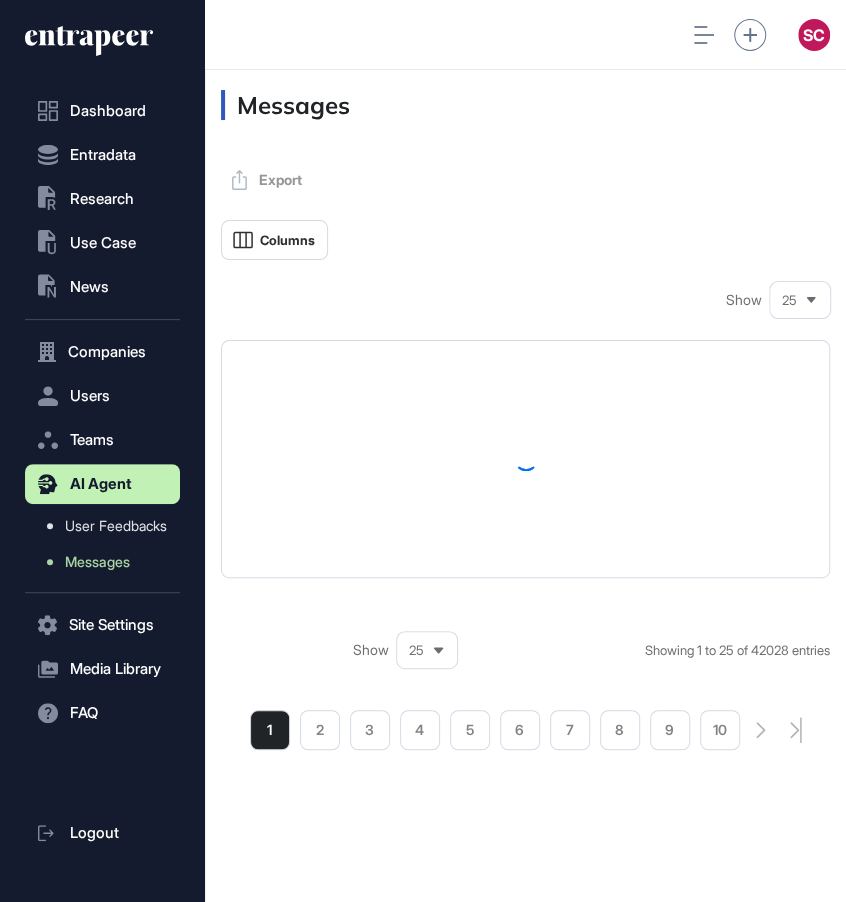 scroll, scrollTop: 0, scrollLeft: 0, axis: both 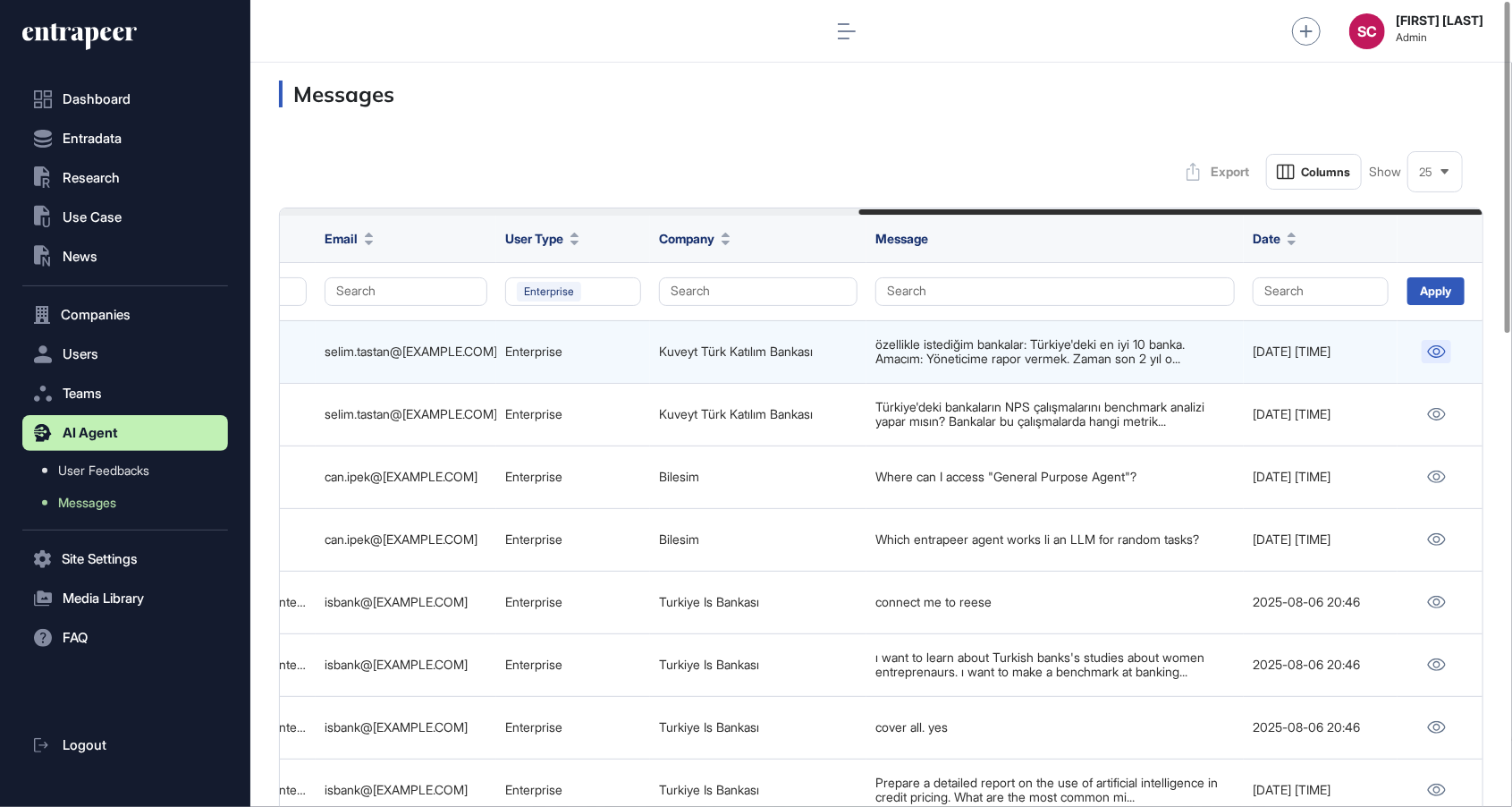 click at bounding box center (1436, 352) 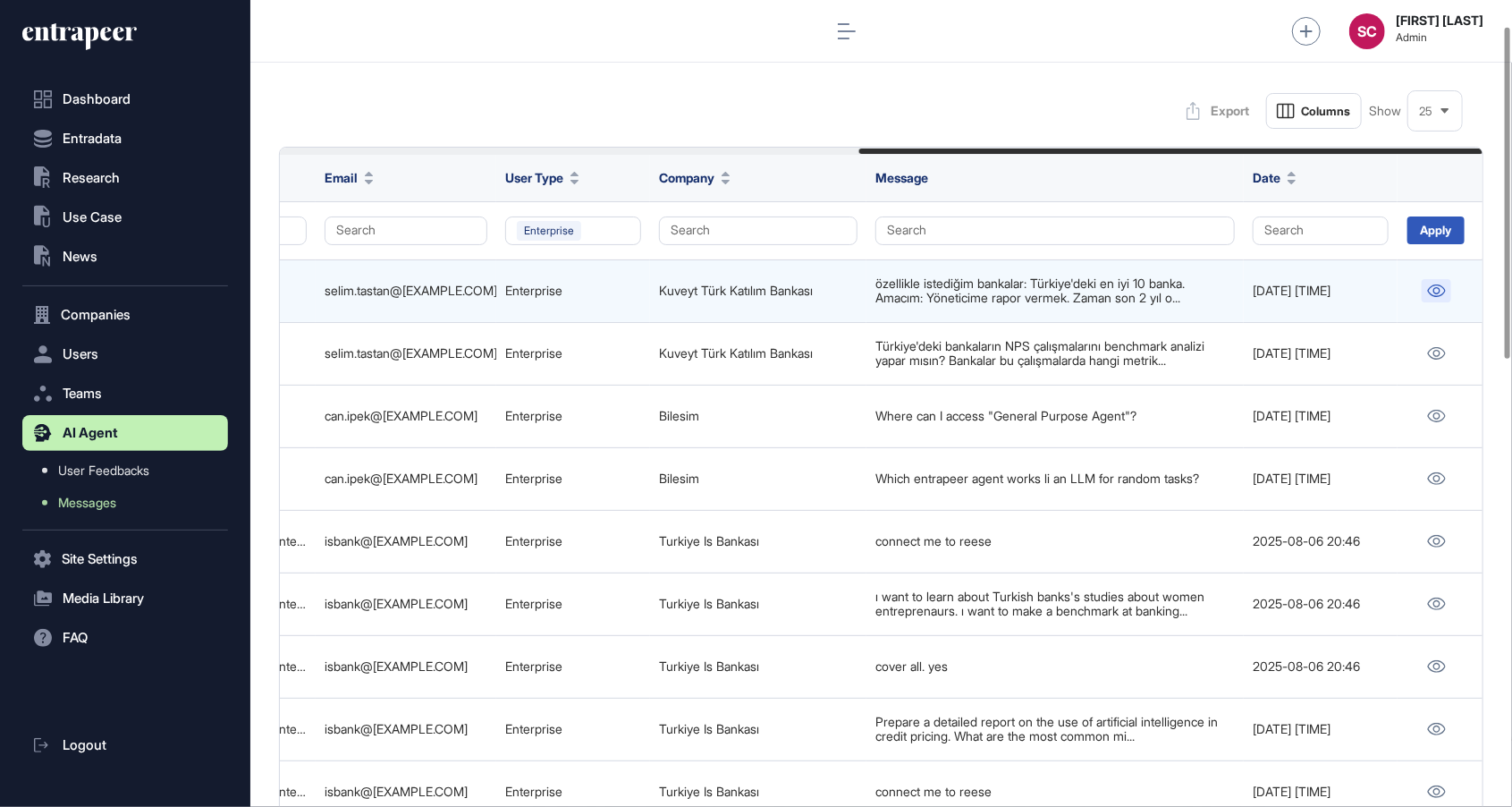 scroll, scrollTop: 66, scrollLeft: 0, axis: vertical 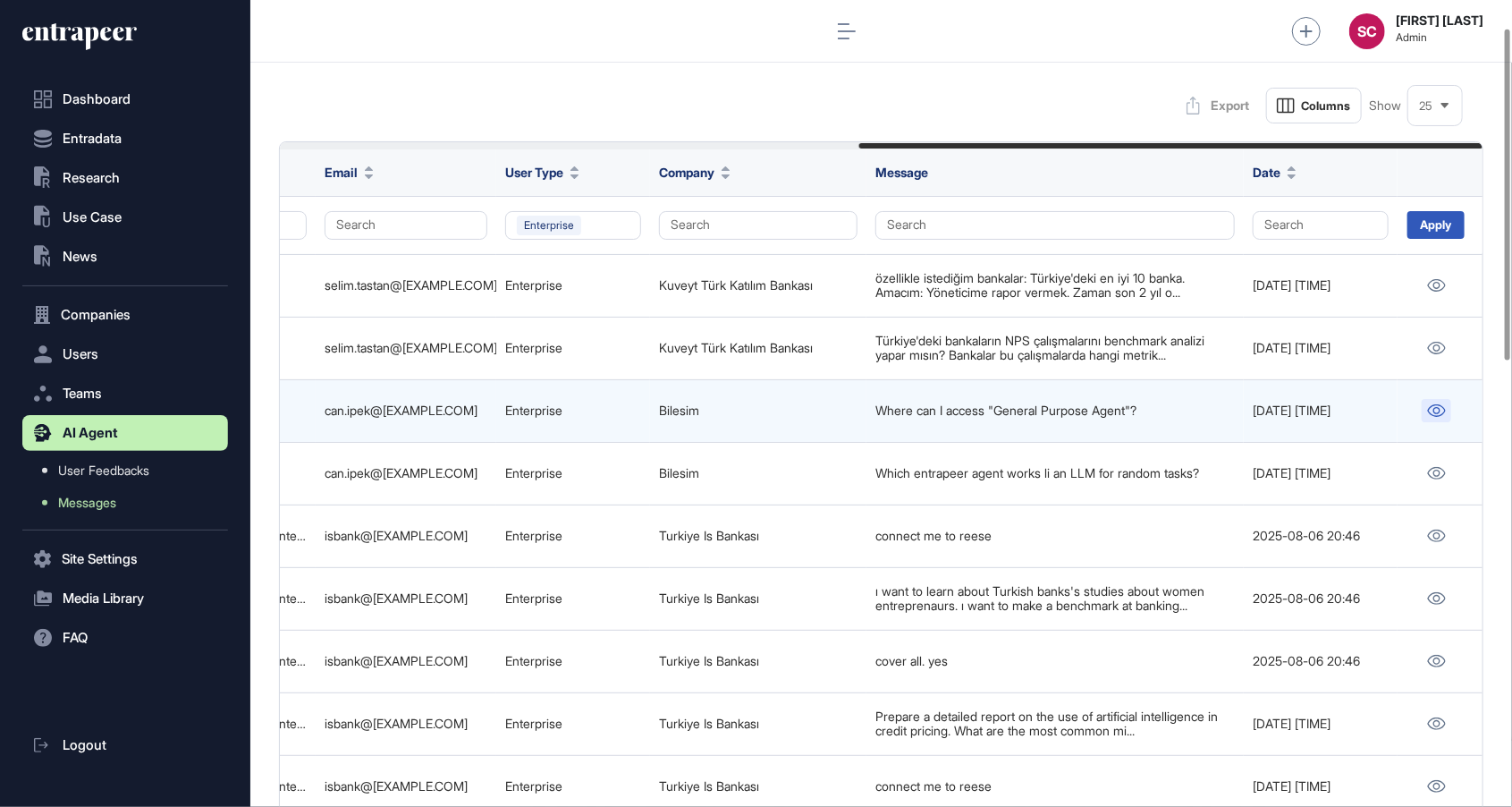 click at bounding box center (1436, 411) 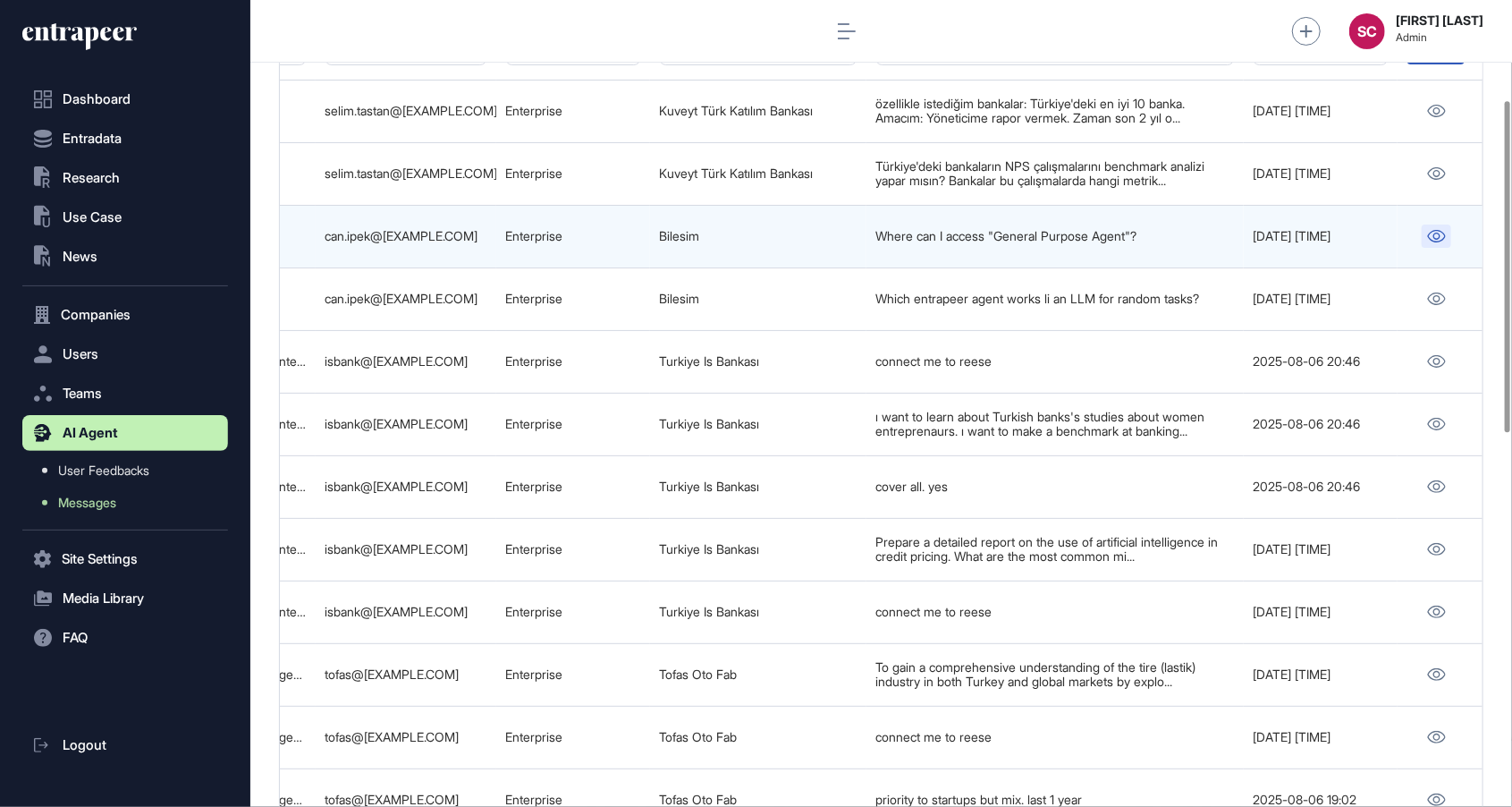scroll, scrollTop: 244, scrollLeft: 0, axis: vertical 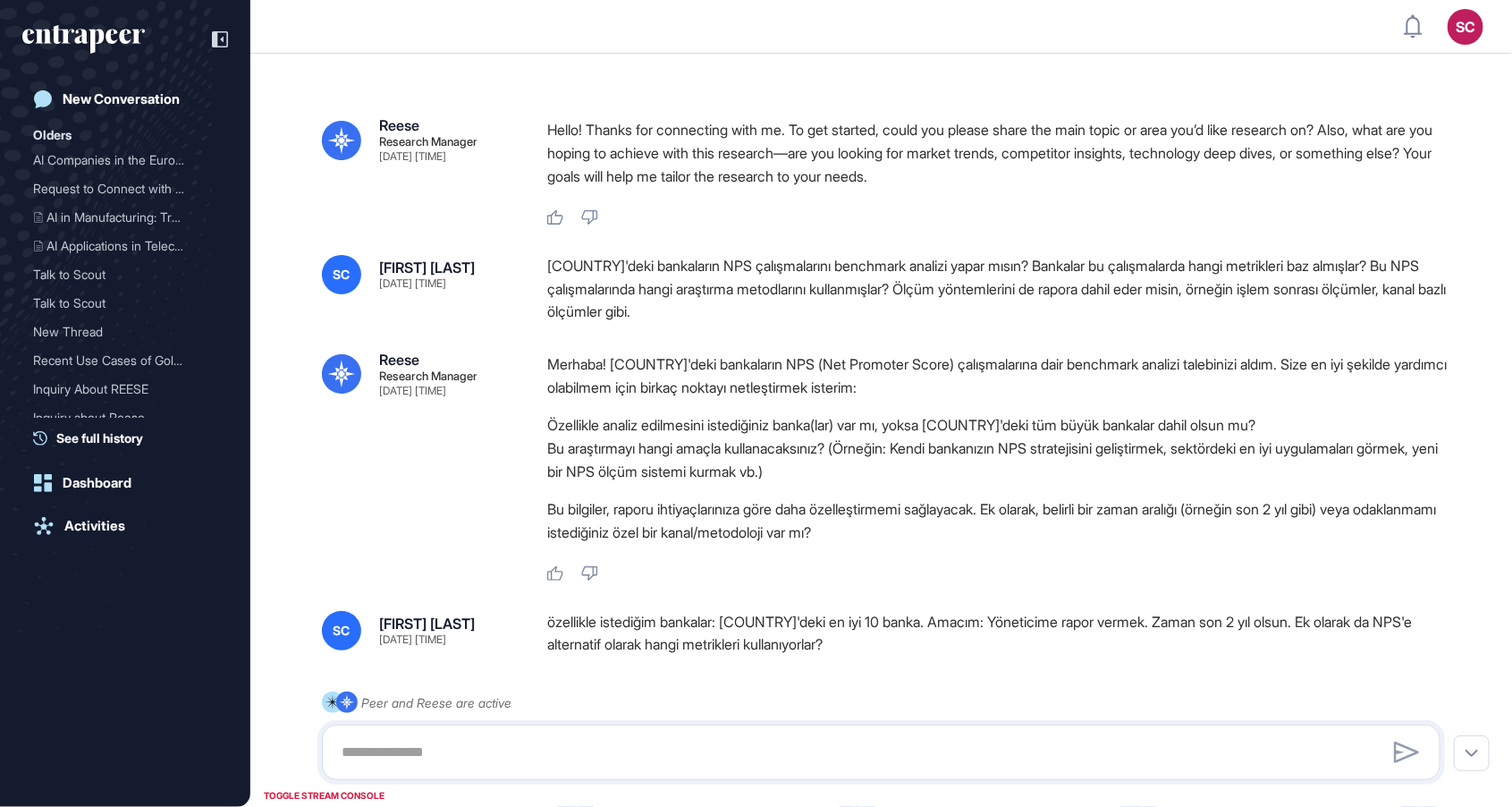 click on "Özellikle analiz edilmesini istediğiniz banka(lar) var mı, yoksa Türkiye'deki tüm büyük bankalar dahil olsun mu?" at bounding box center [1001, 425] 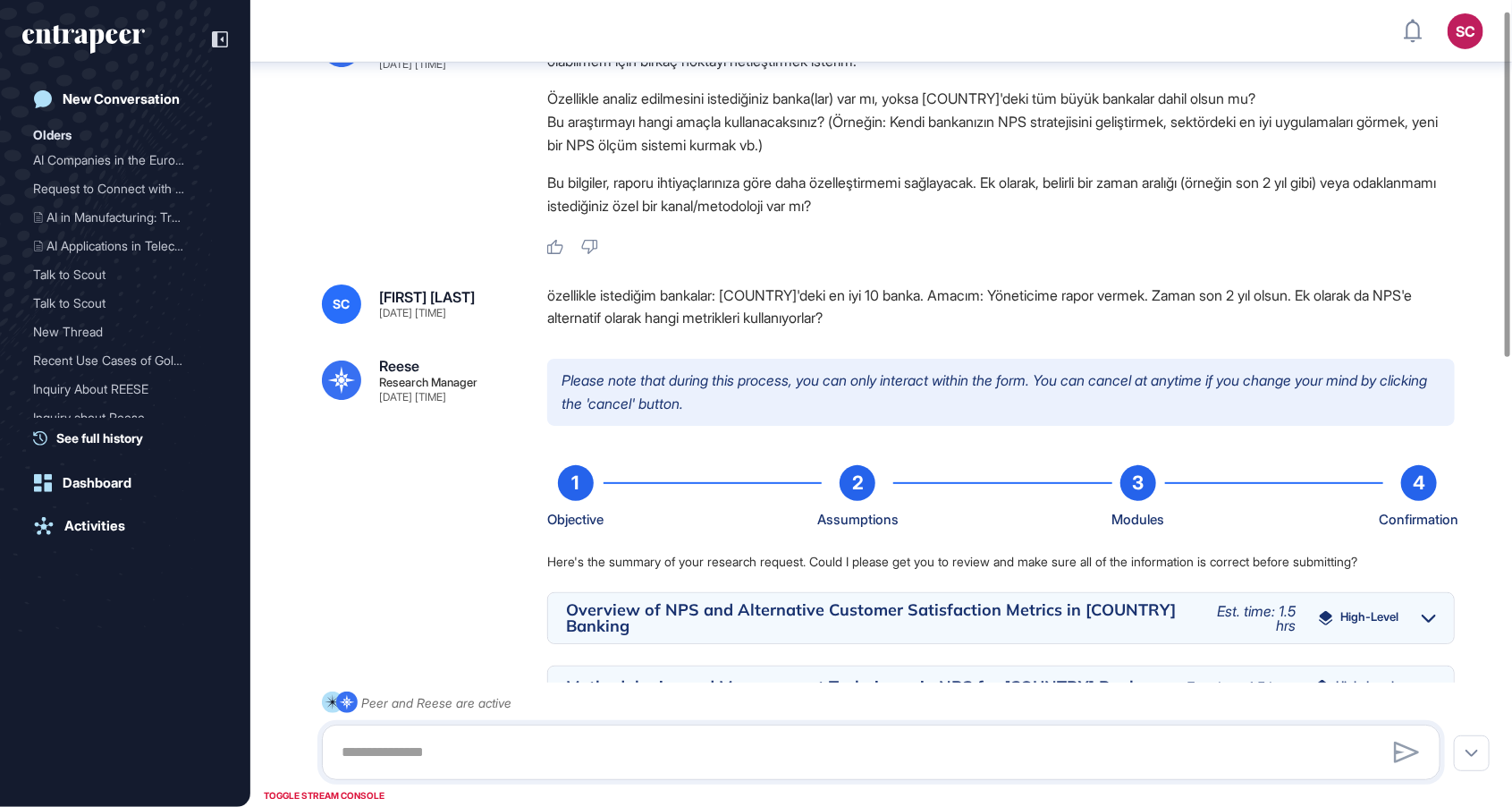 scroll, scrollTop: 0, scrollLeft: 0, axis: both 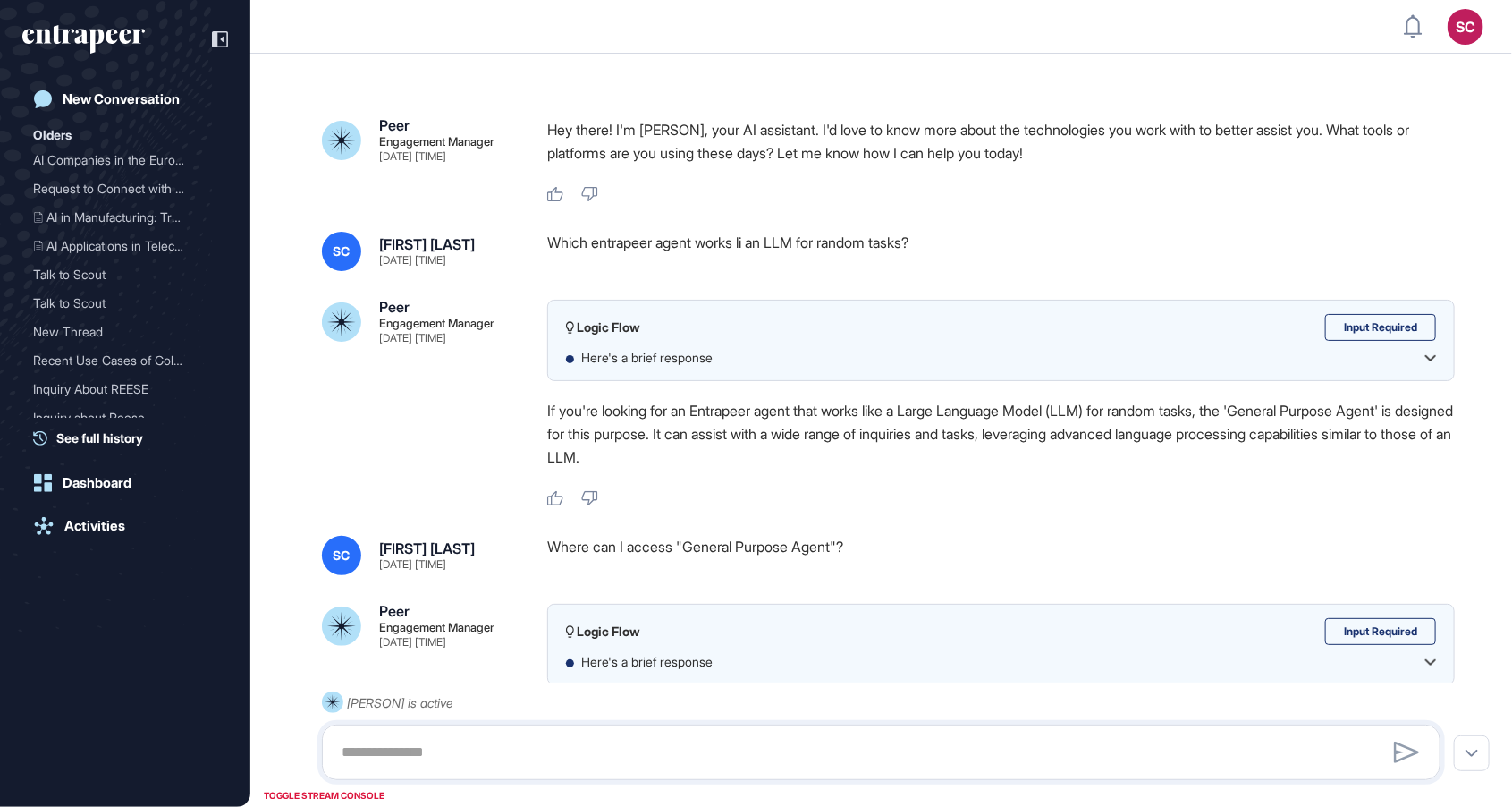 click on "SC Admin Dashboard Dashboard Profile My Content Request More Data" at bounding box center [756, 27] 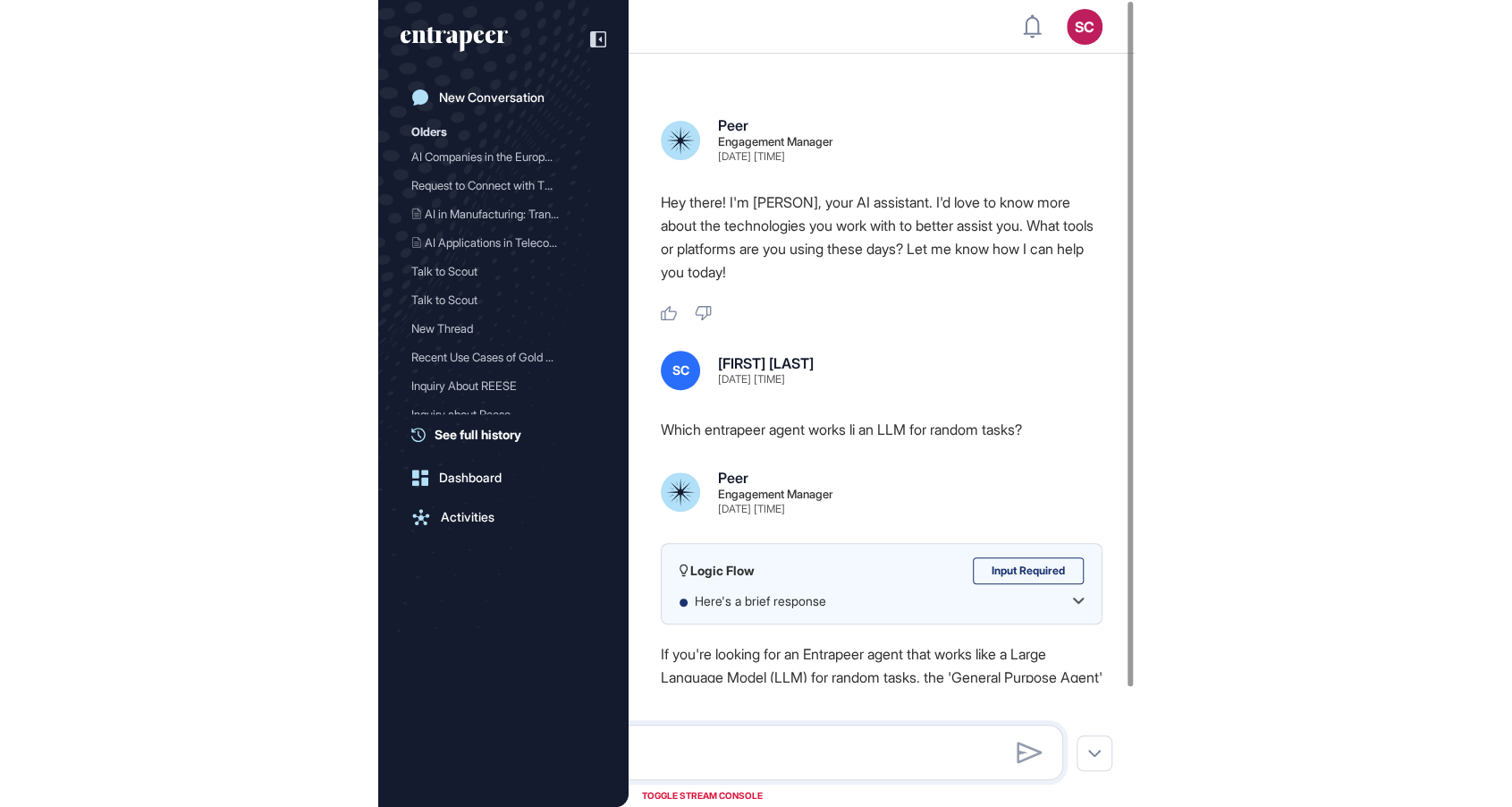 scroll, scrollTop: 895, scrollLeft: 1512, axis: both 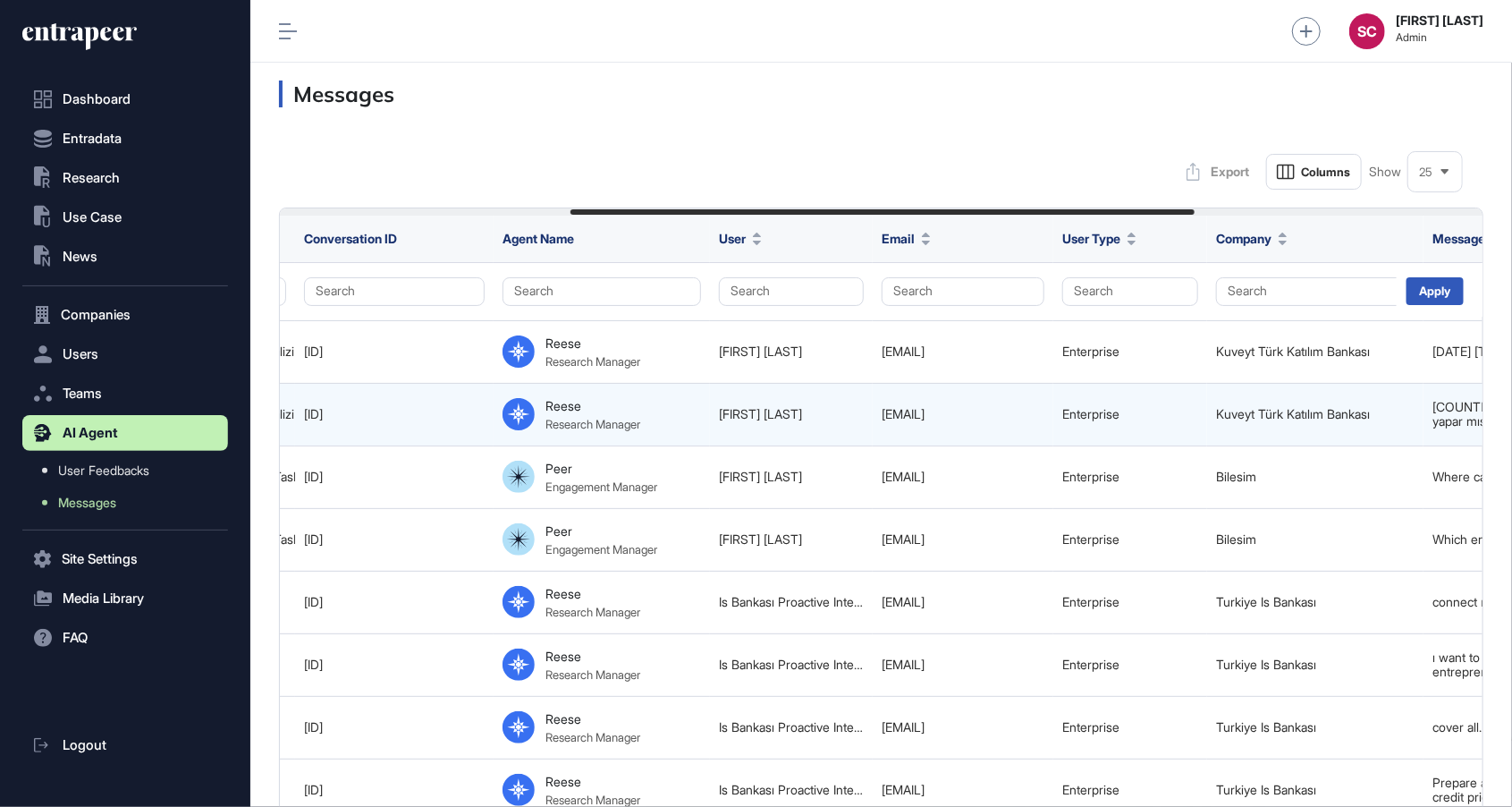 click on "Enterprise" 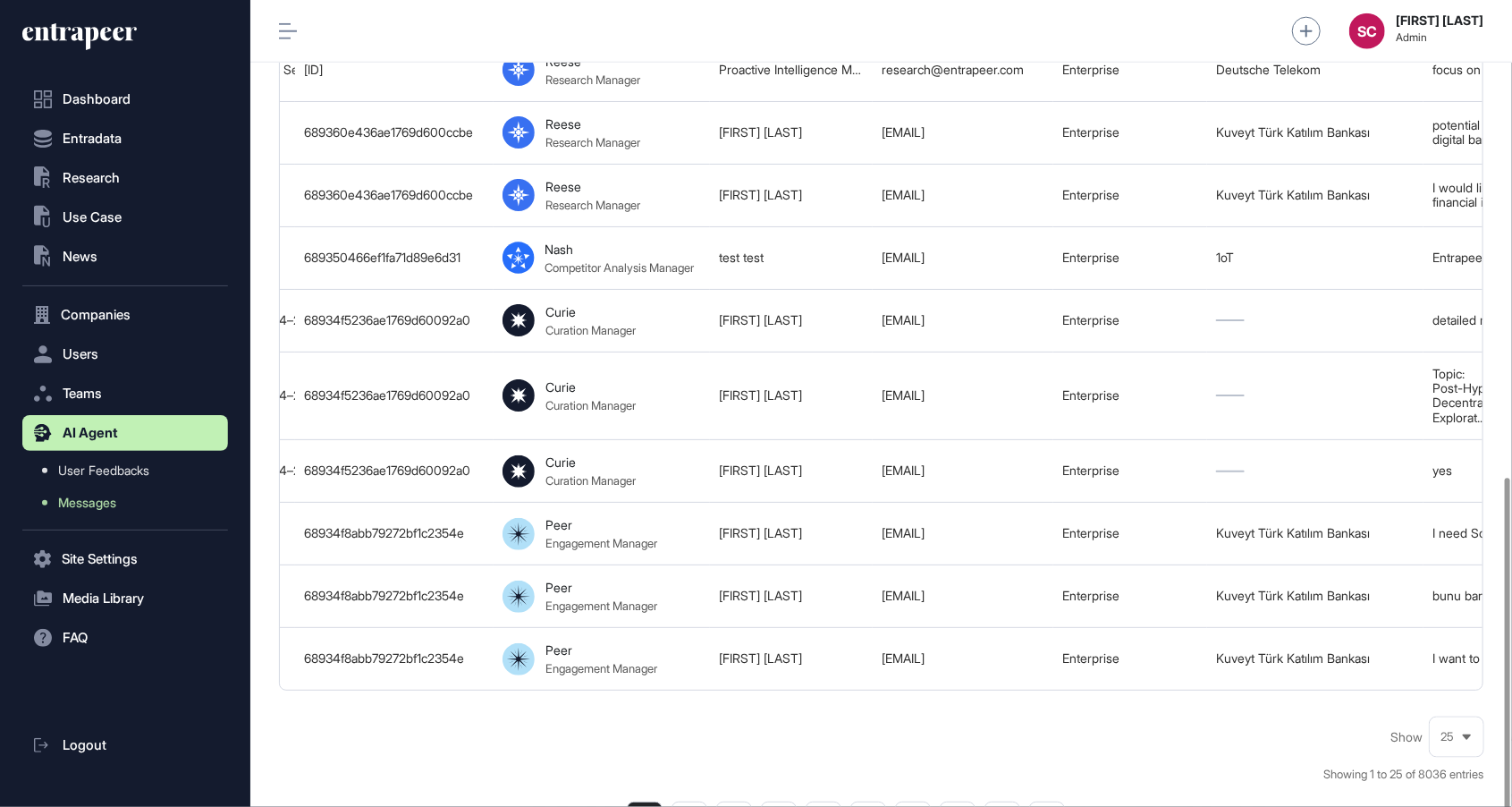 scroll, scrollTop: 1278, scrollLeft: 0, axis: vertical 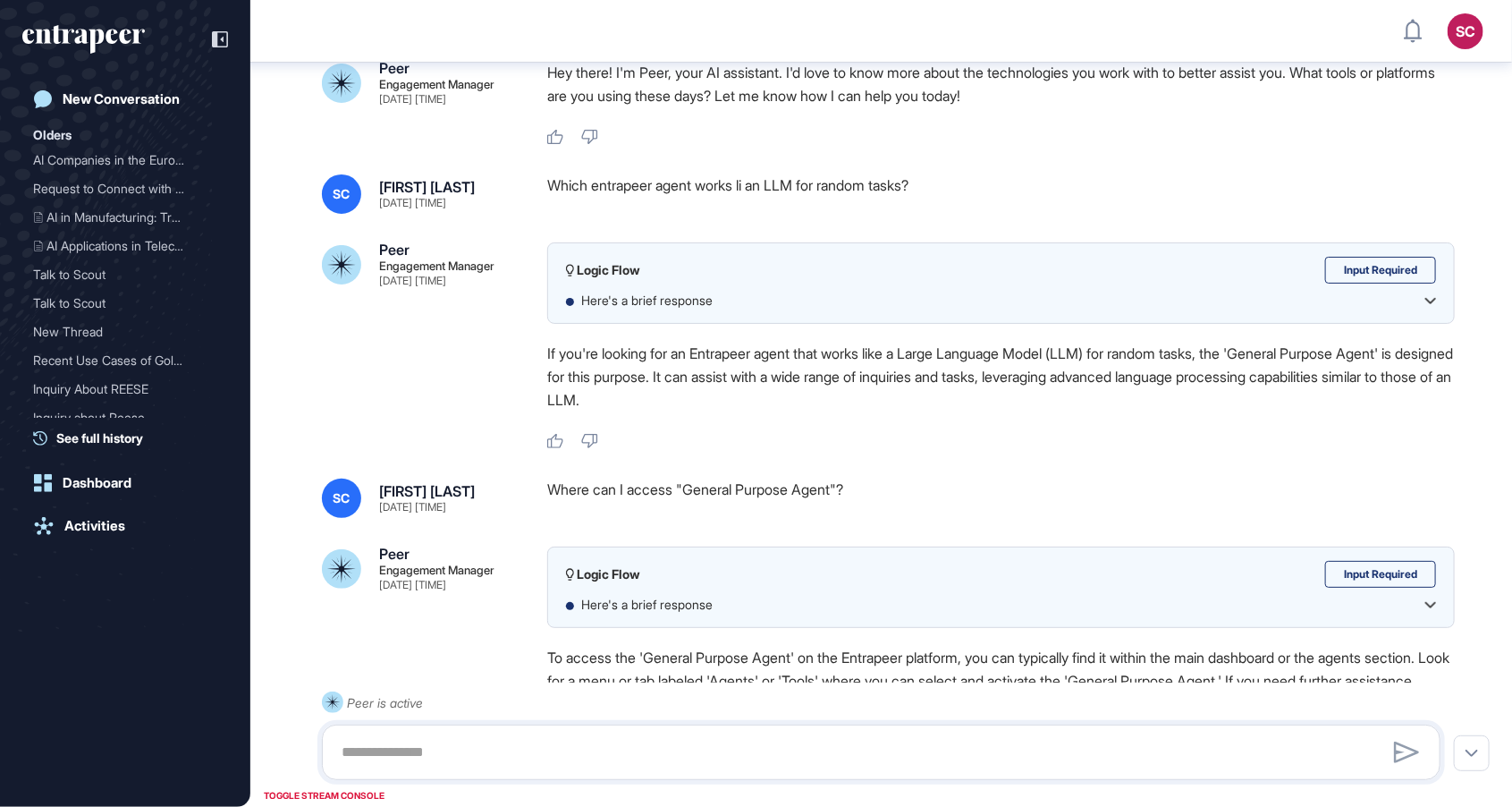 click on "Where can I access "General Purpose Agent"?" at bounding box center (1001, 498) 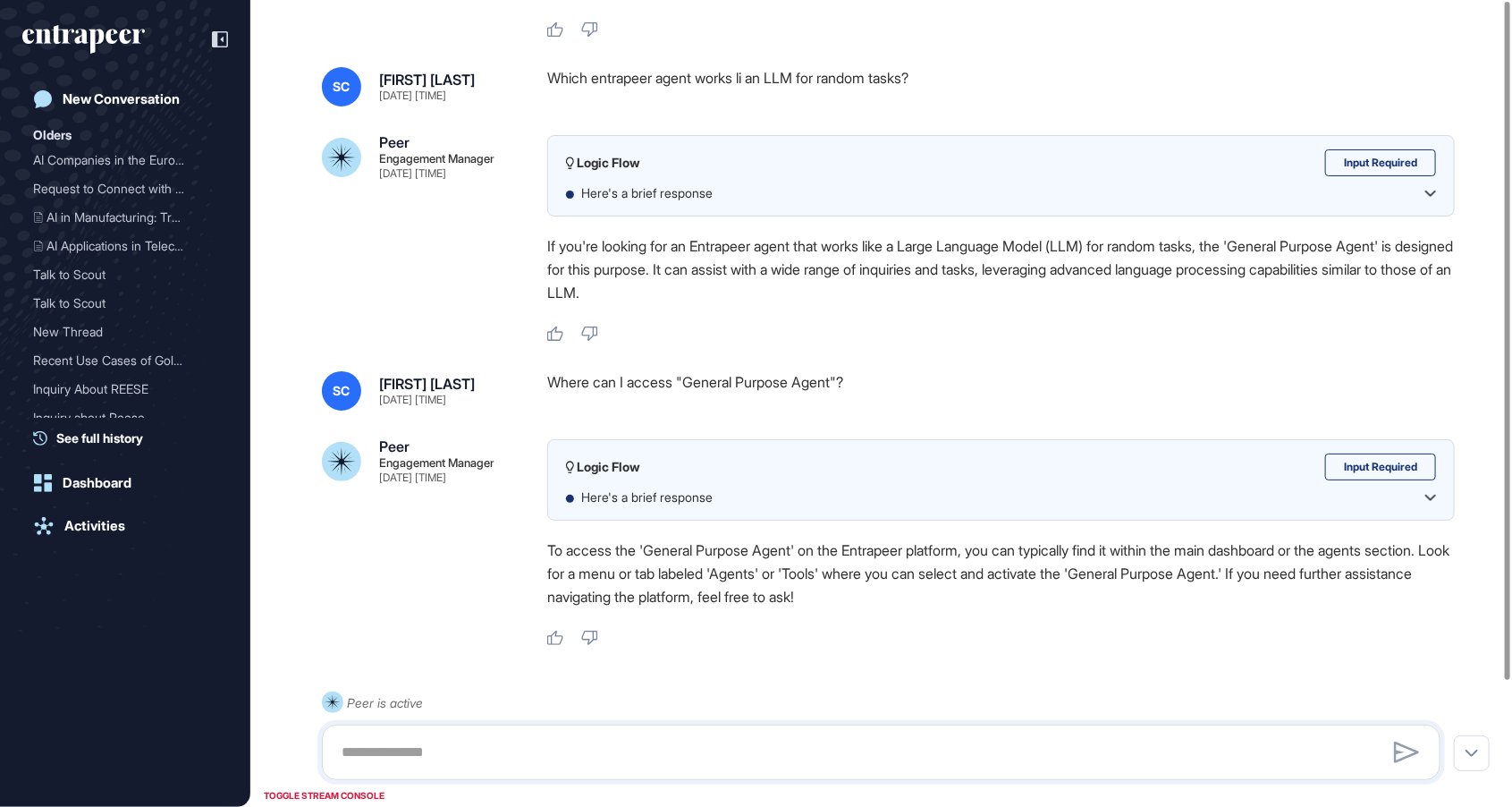 scroll, scrollTop: 0, scrollLeft: 0, axis: both 